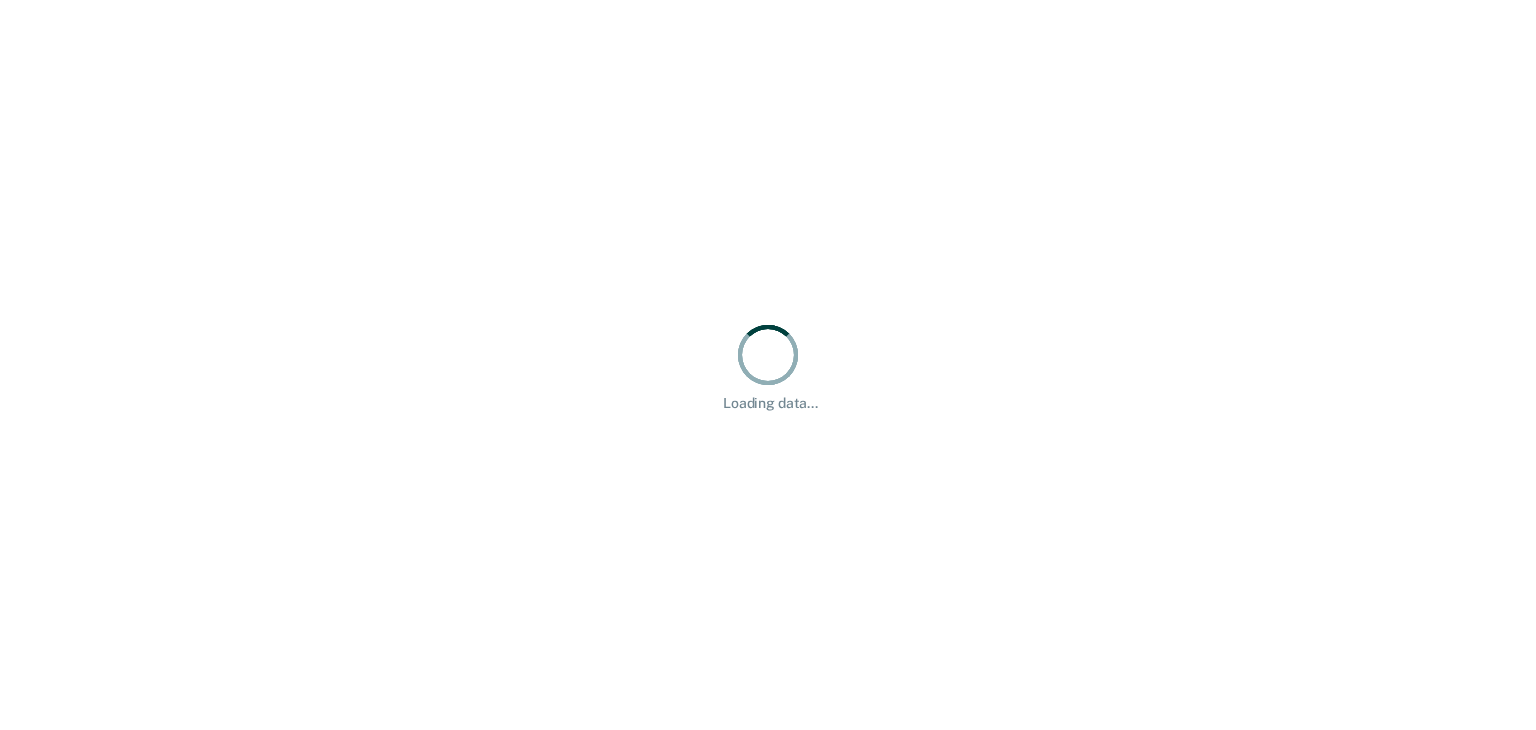 scroll, scrollTop: 0, scrollLeft: 0, axis: both 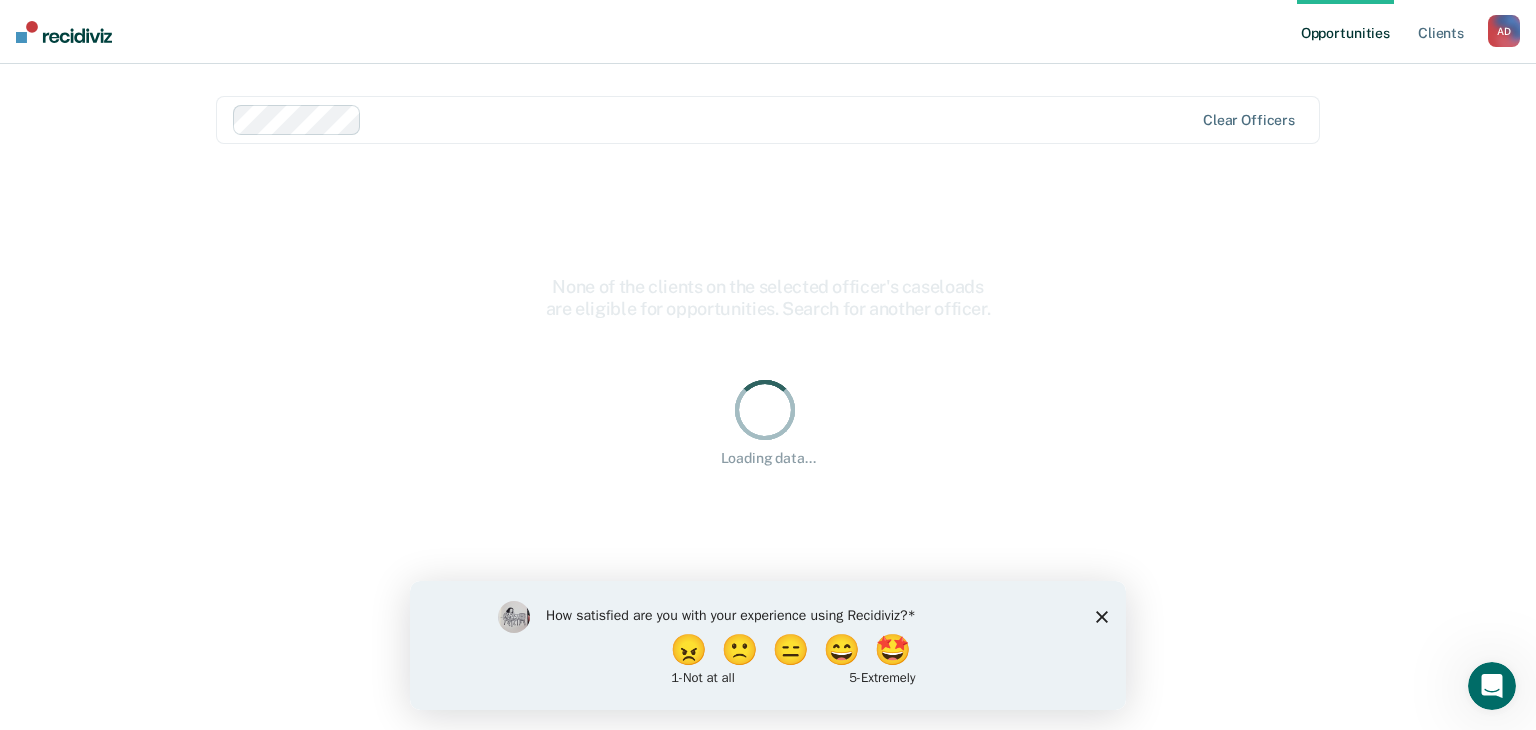 click on "How satisfied are you with your experience using Recidiviz? 😠 🙁 😑 😄 🤩 1  -  Not at all 5  -  Extremely" at bounding box center [768, 644] 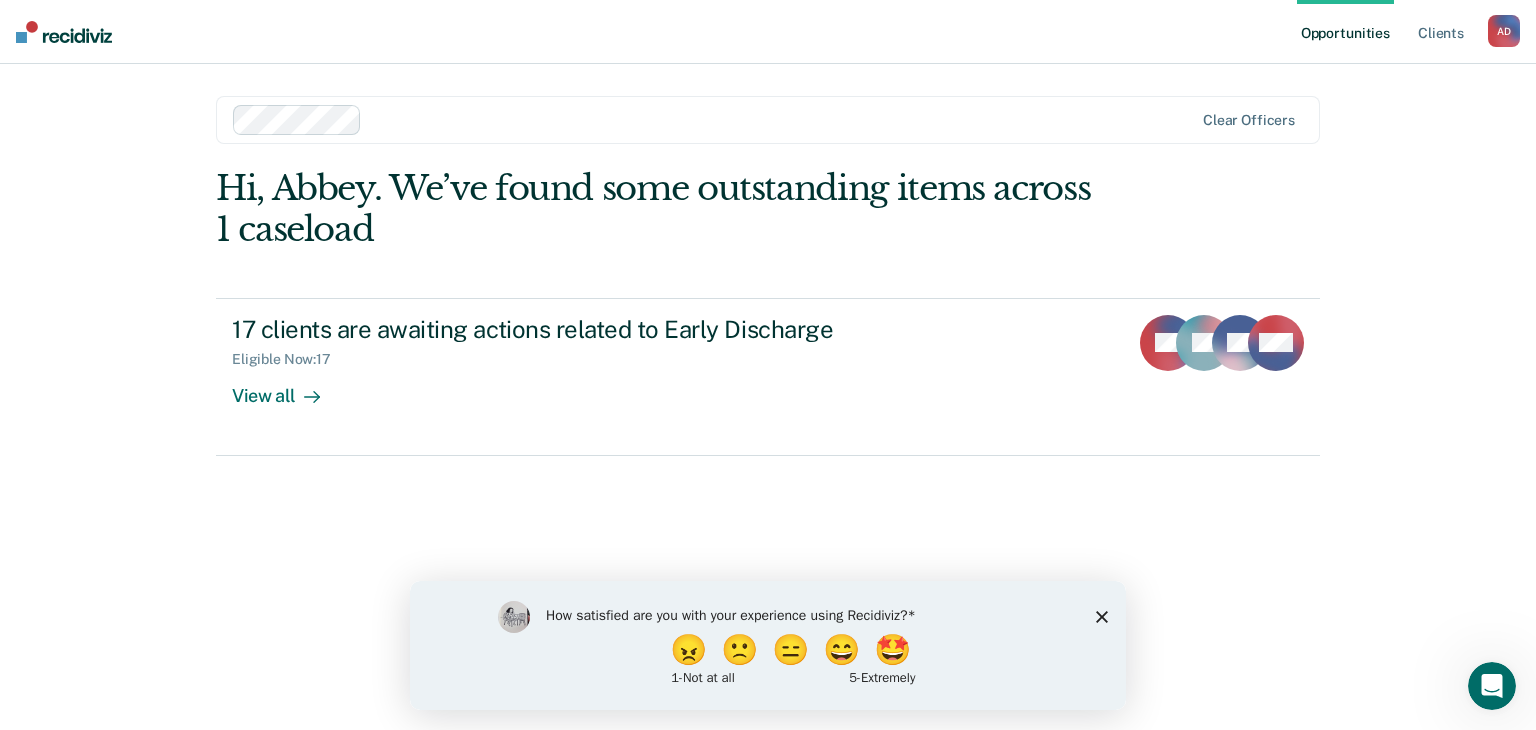 click 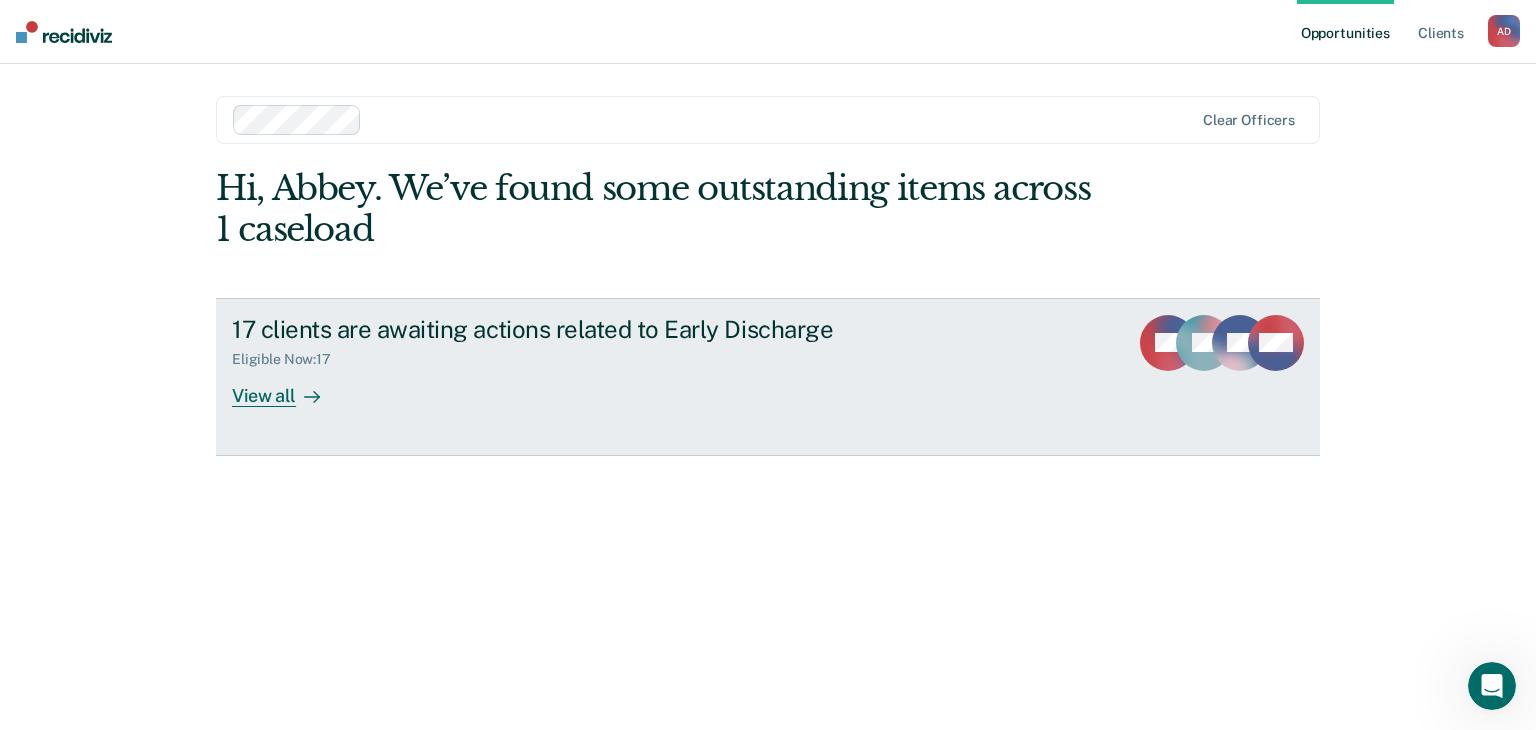 click at bounding box center (308, 395) 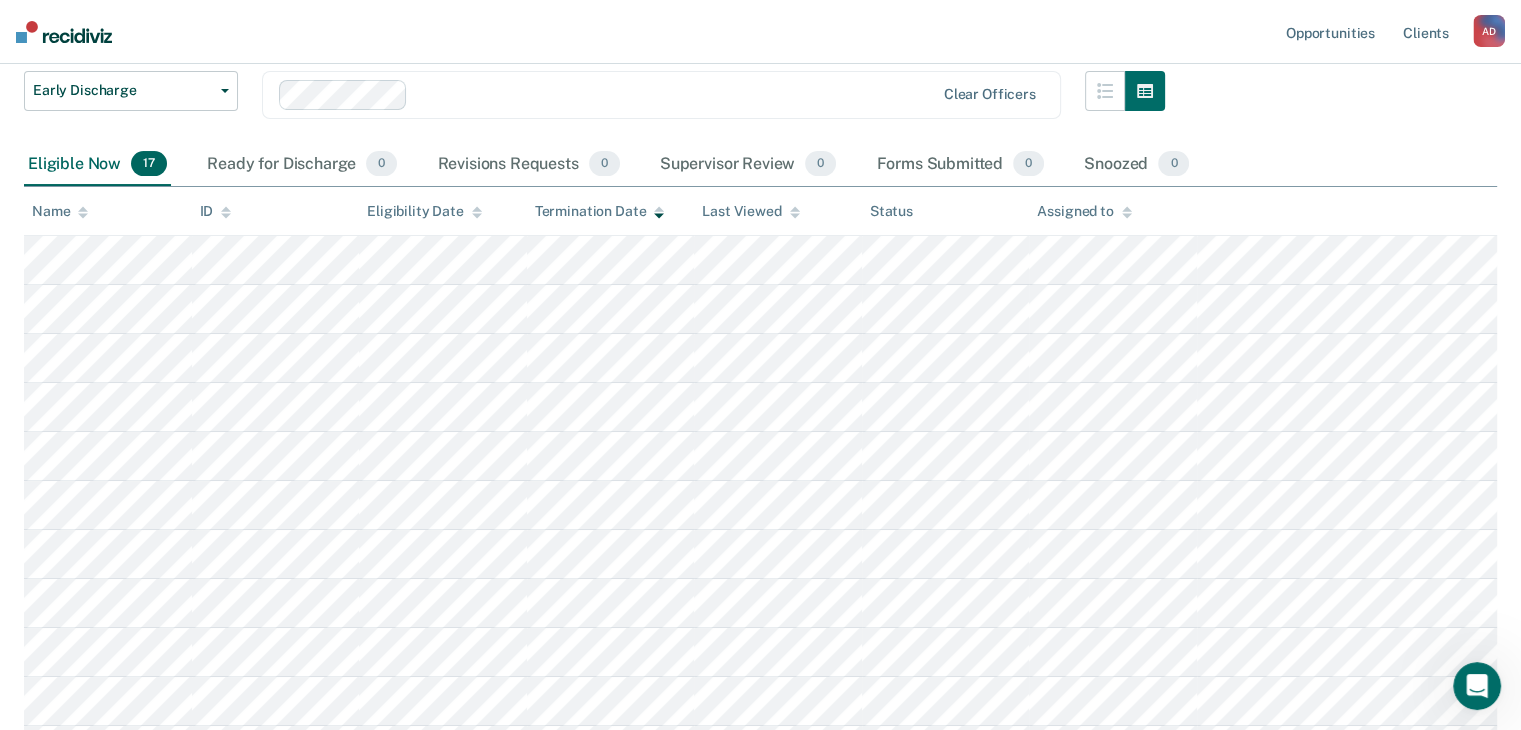 scroll, scrollTop: 122, scrollLeft: 0, axis: vertical 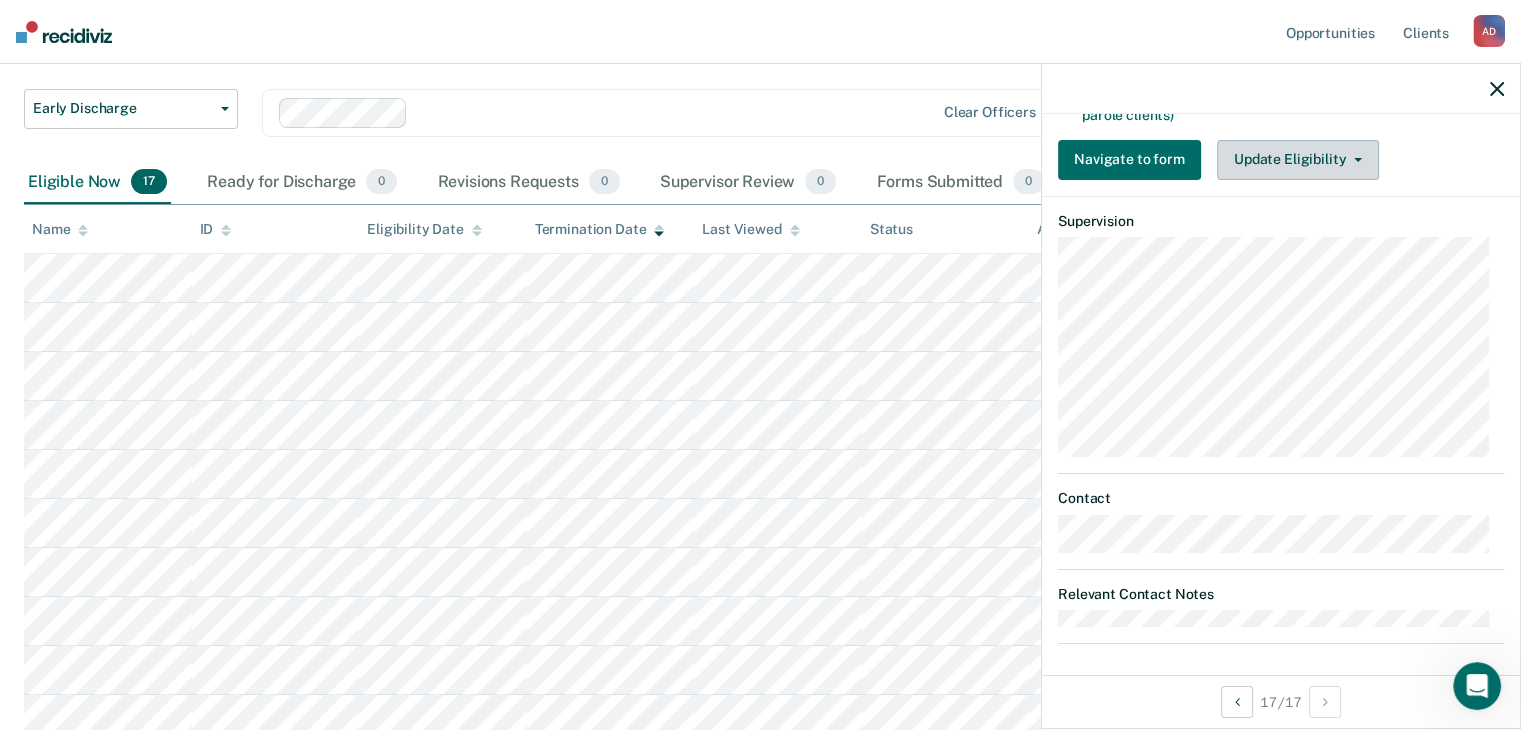 click on "Update Eligibility" at bounding box center (1298, 160) 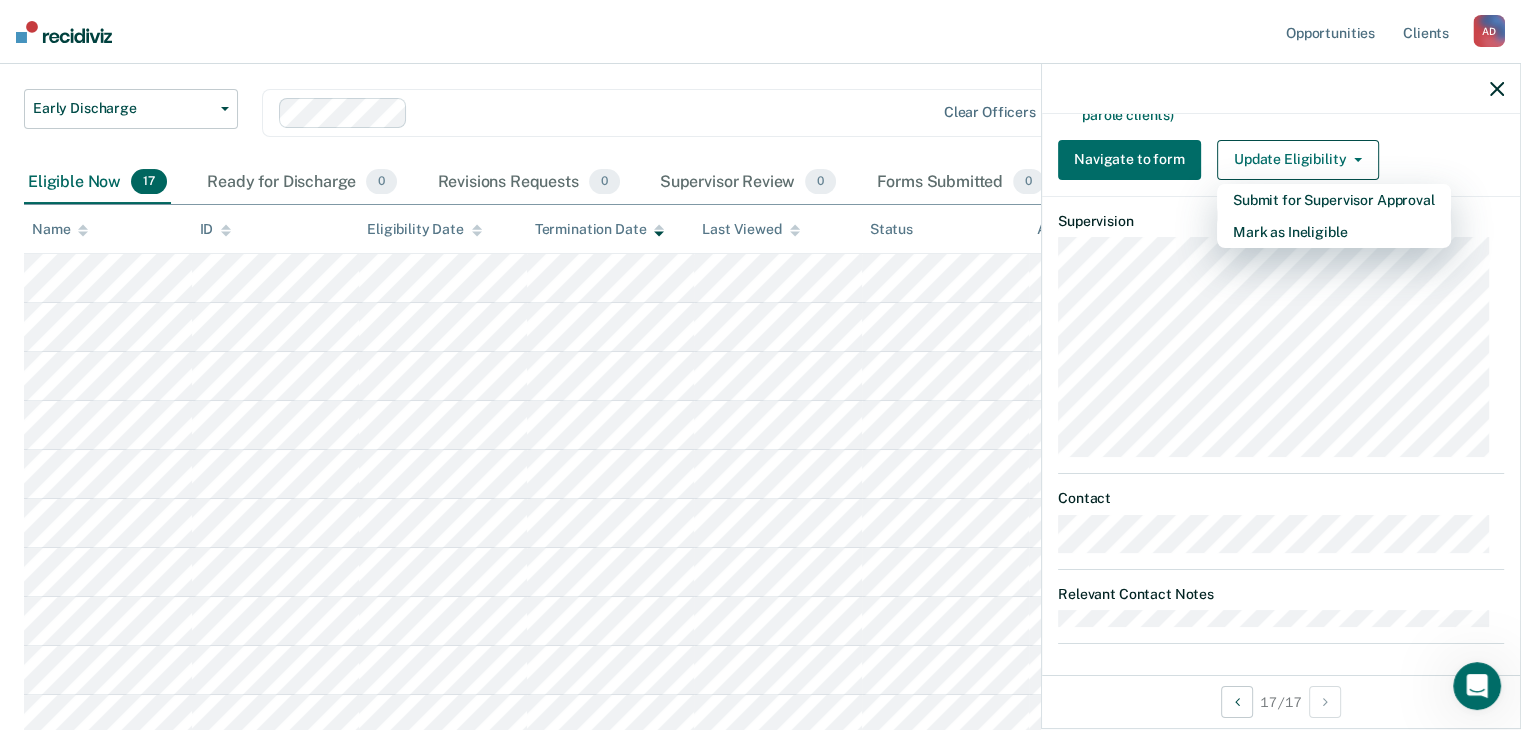 click on "Clear   officers" at bounding box center (661, 113) 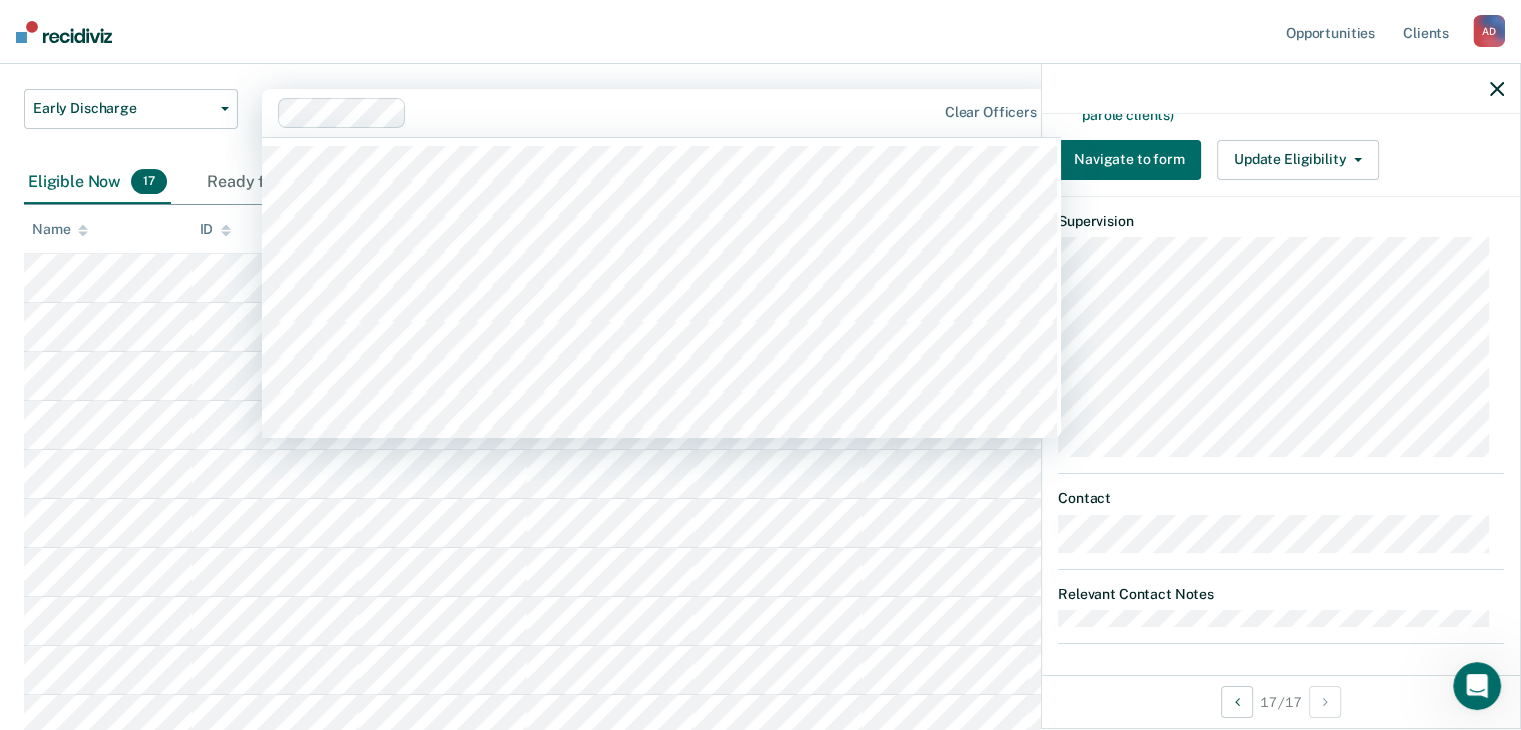 click on "Opportunities Client s [PERSON_NAME] A D Profile How it works Log Out" at bounding box center [760, 32] 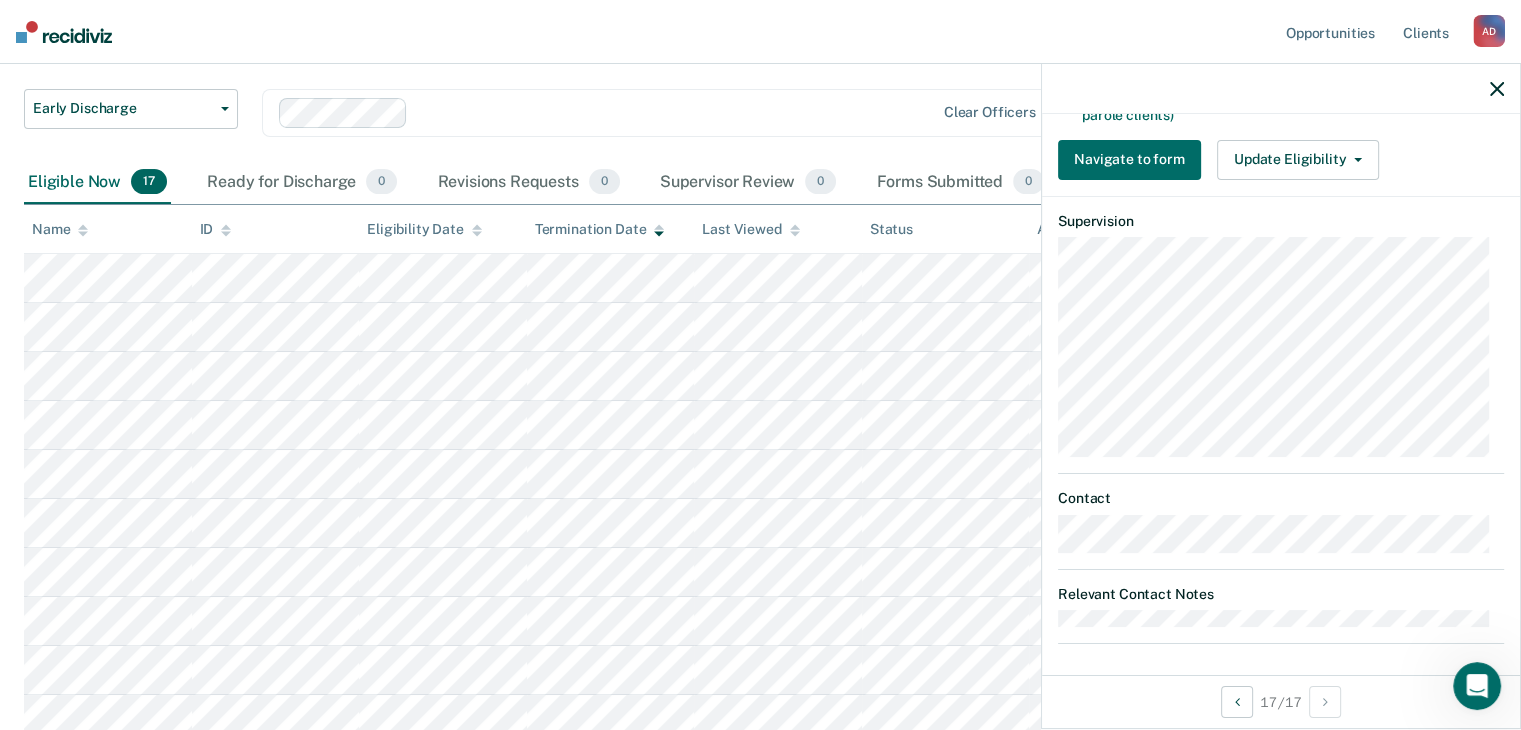 click 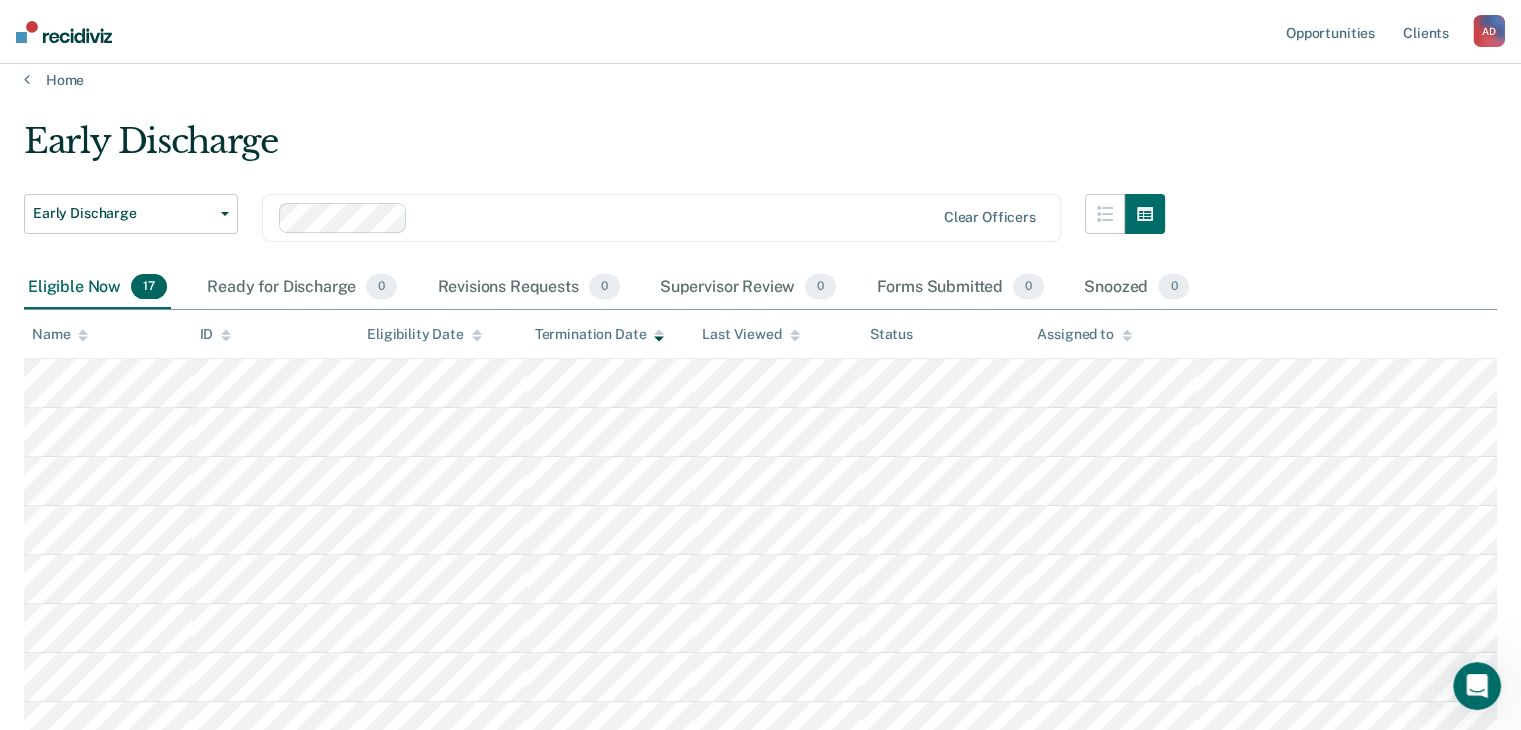 scroll, scrollTop: 0, scrollLeft: 0, axis: both 